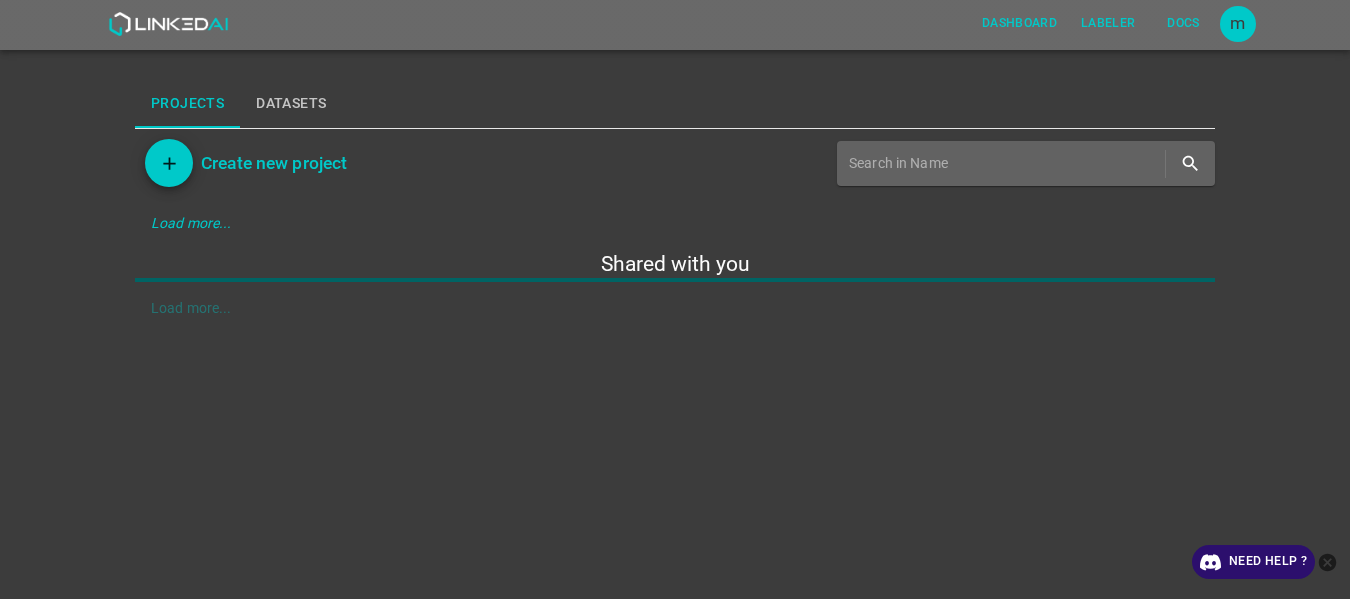 scroll, scrollTop: 0, scrollLeft: 0, axis: both 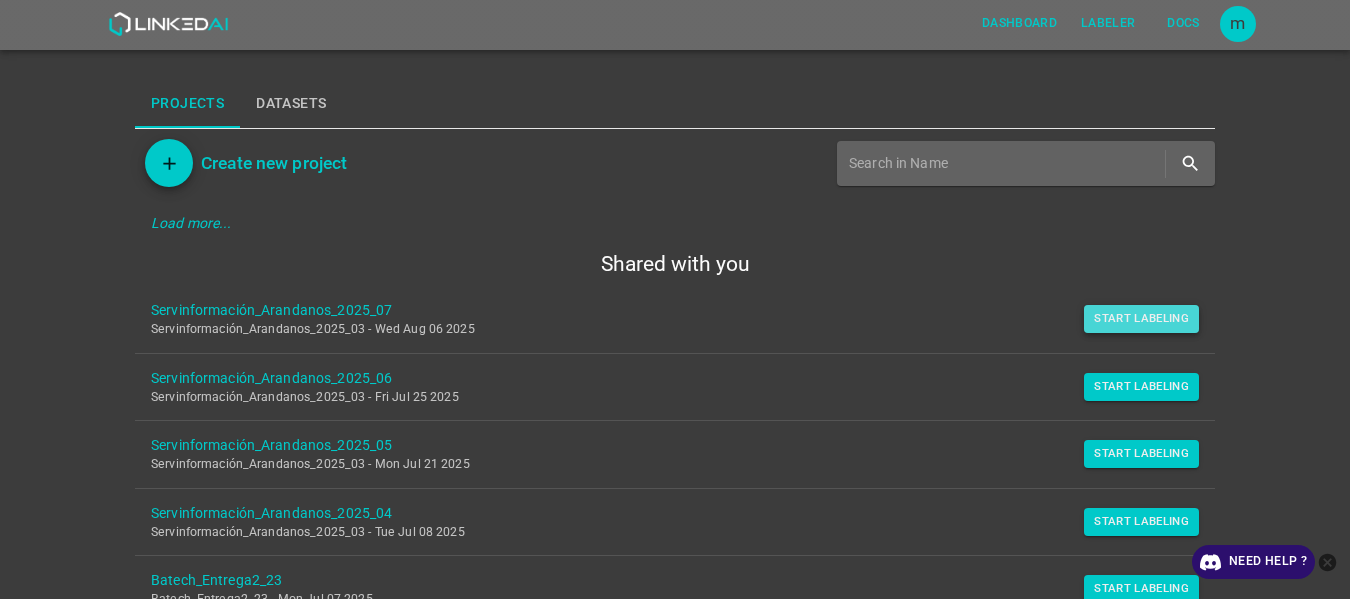 click on "Start Labeling" at bounding box center [1141, 319] 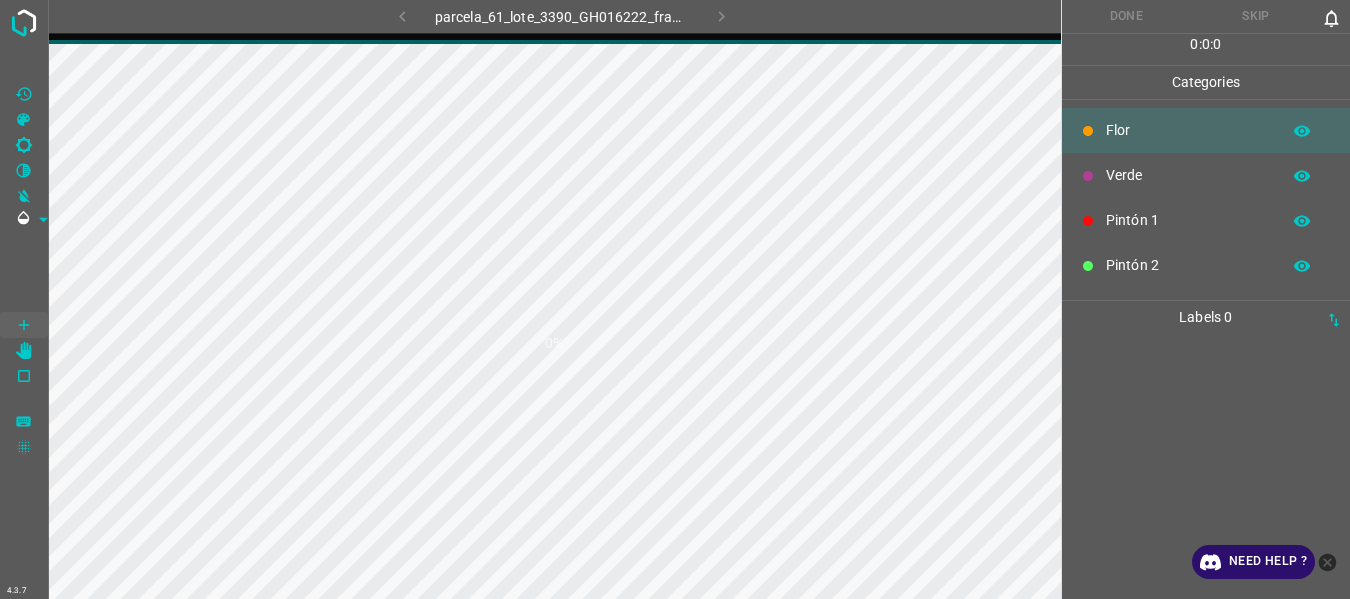 scroll, scrollTop: 0, scrollLeft: 0, axis: both 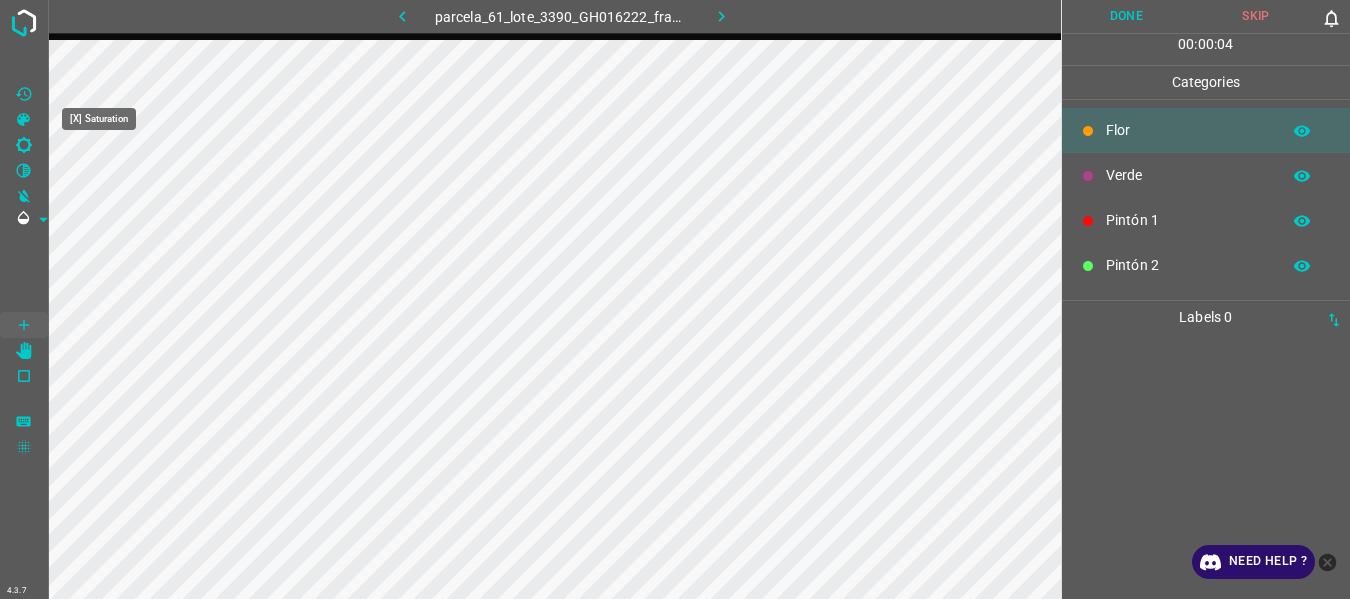 click 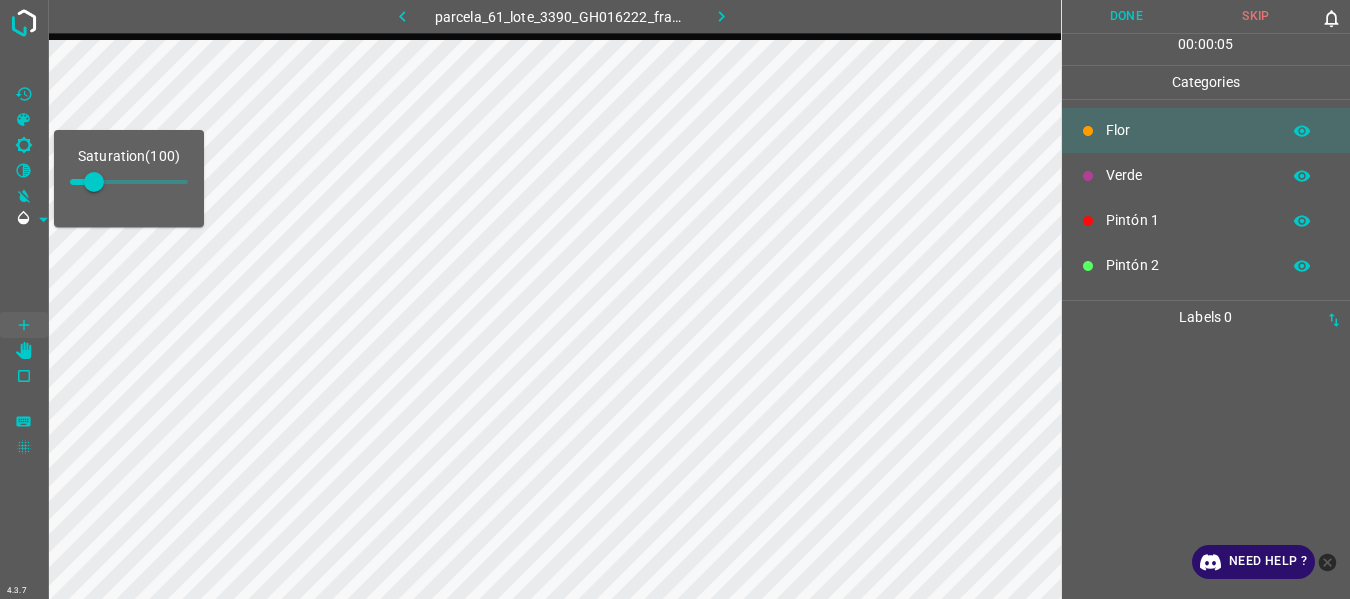 type on "208" 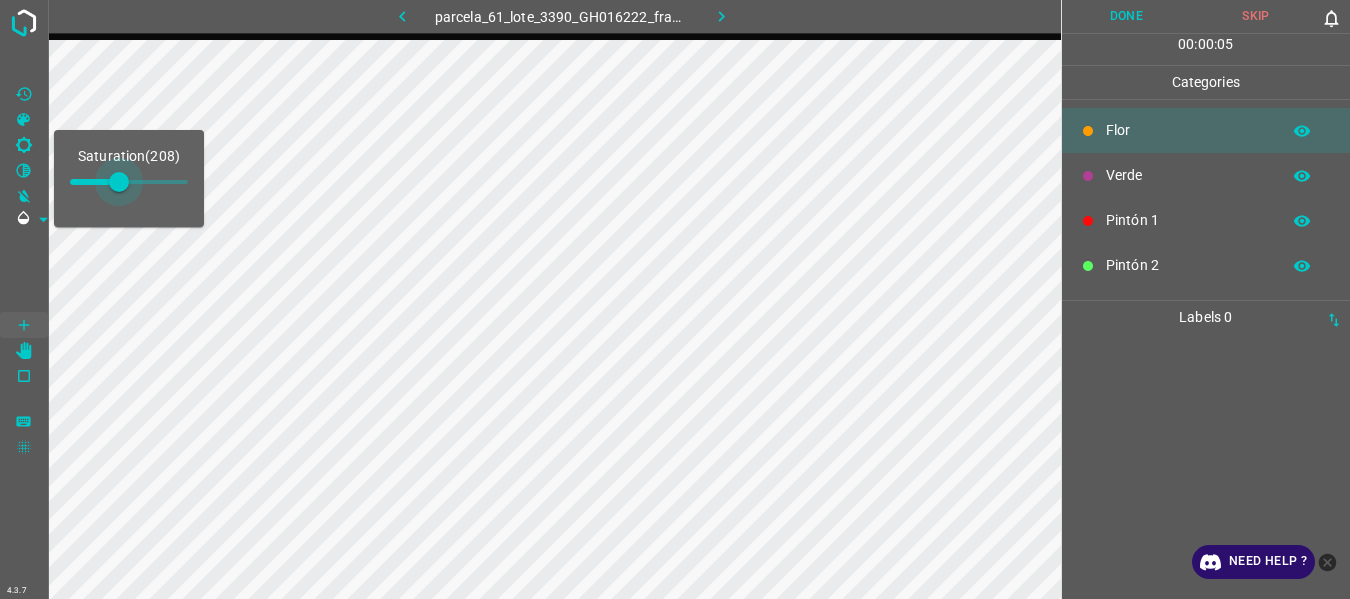 click at bounding box center (129, 182) 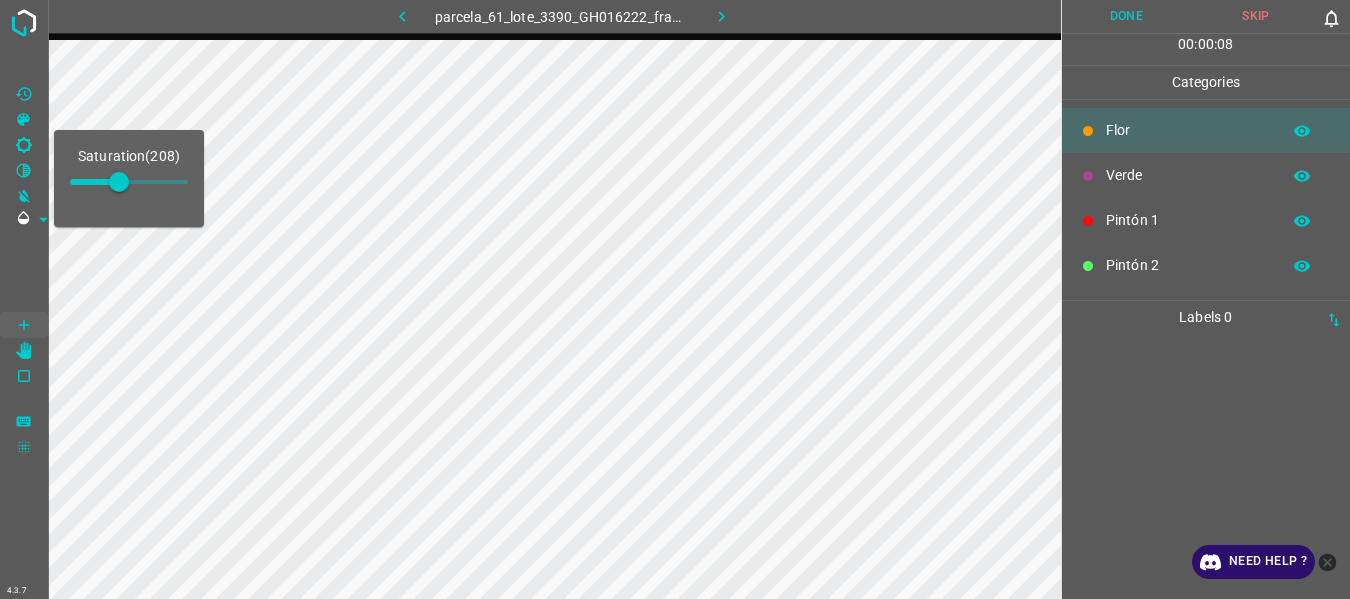 click at bounding box center [24, 272] 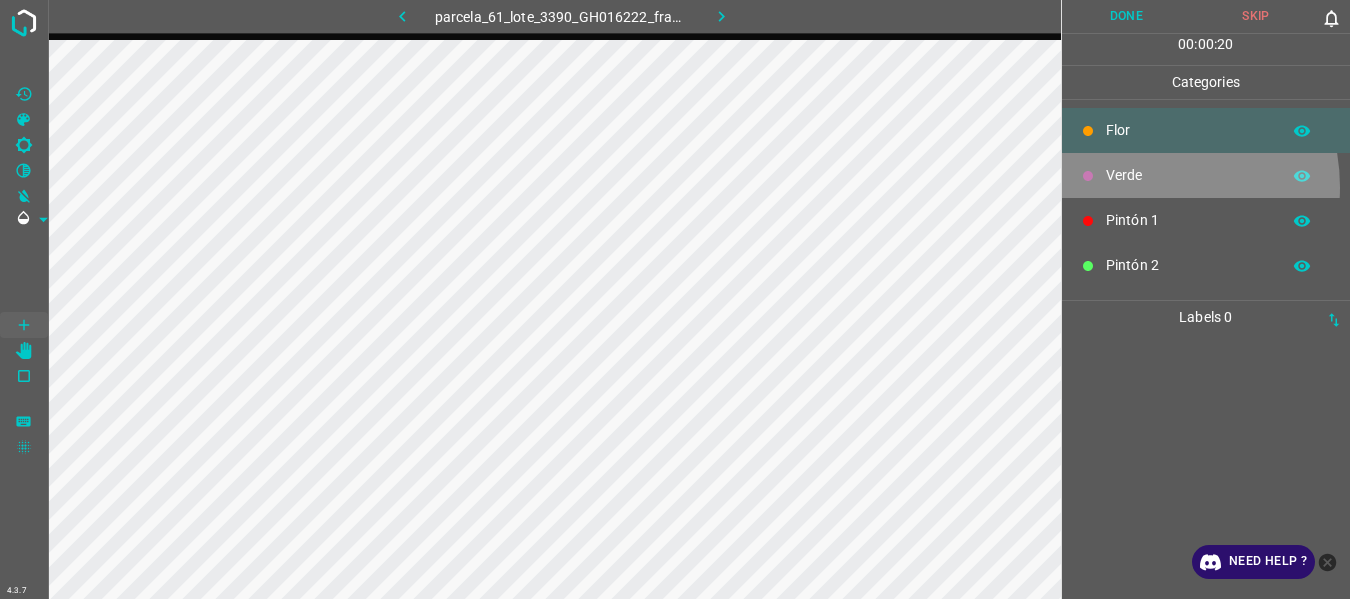 click on "Verde" at bounding box center [1206, 175] 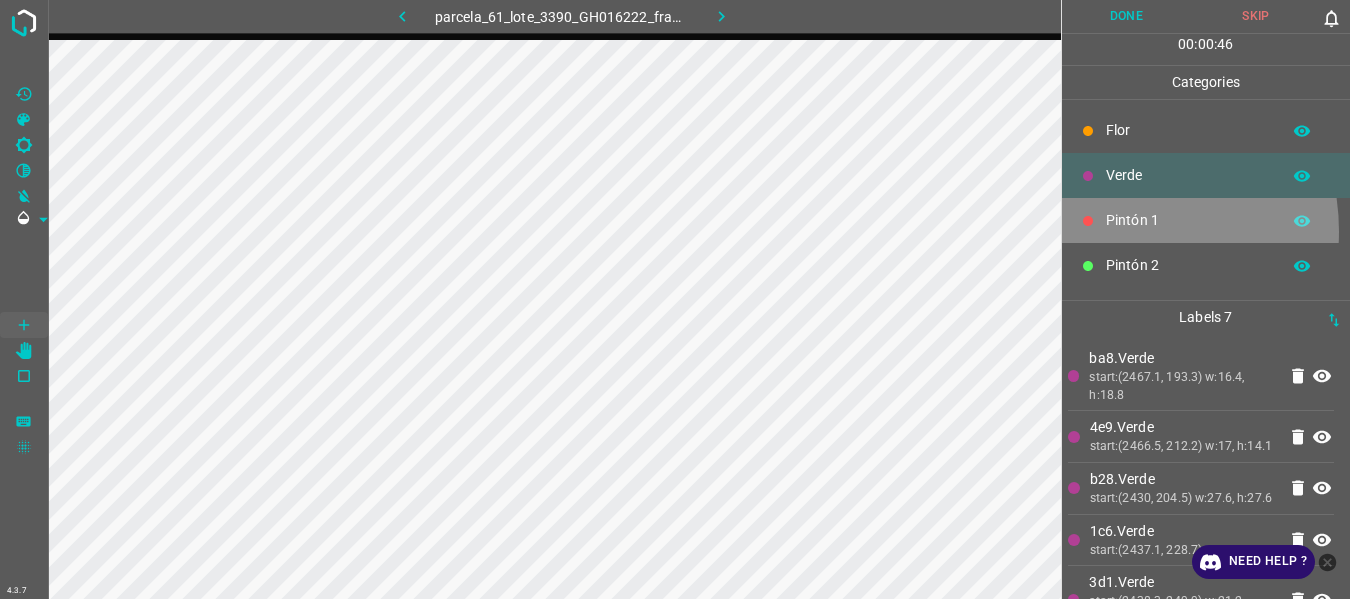 click on "Pintón 1" at bounding box center (1206, 220) 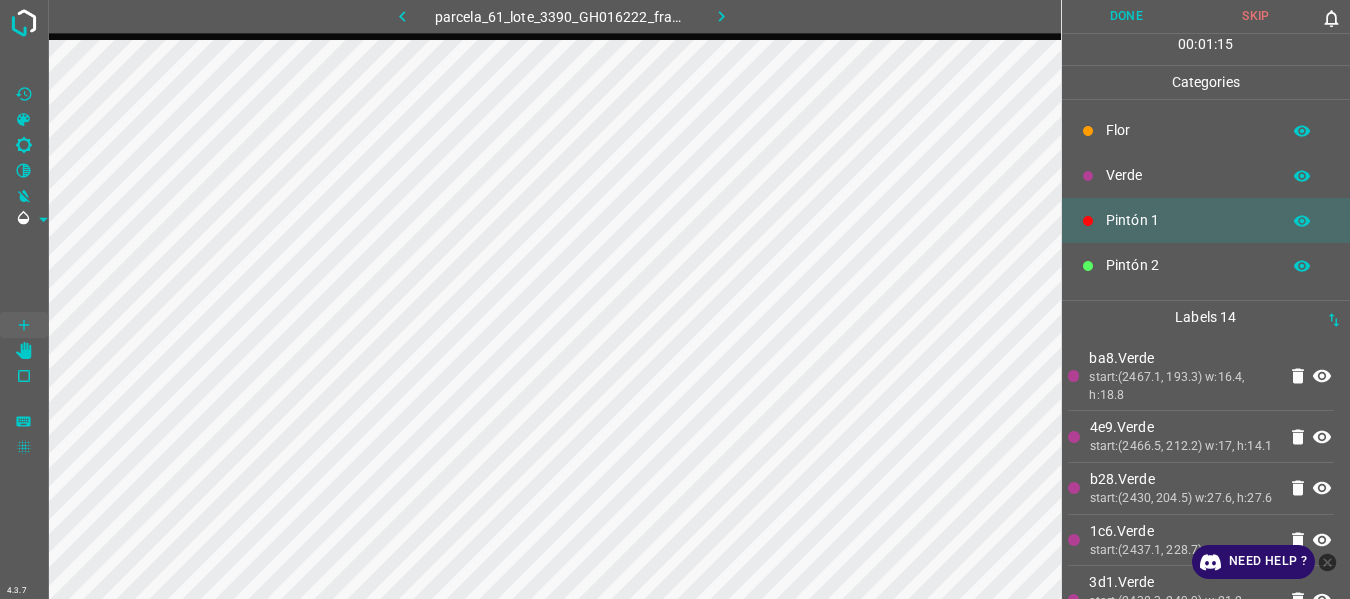 click on "Verde" at bounding box center [1188, 175] 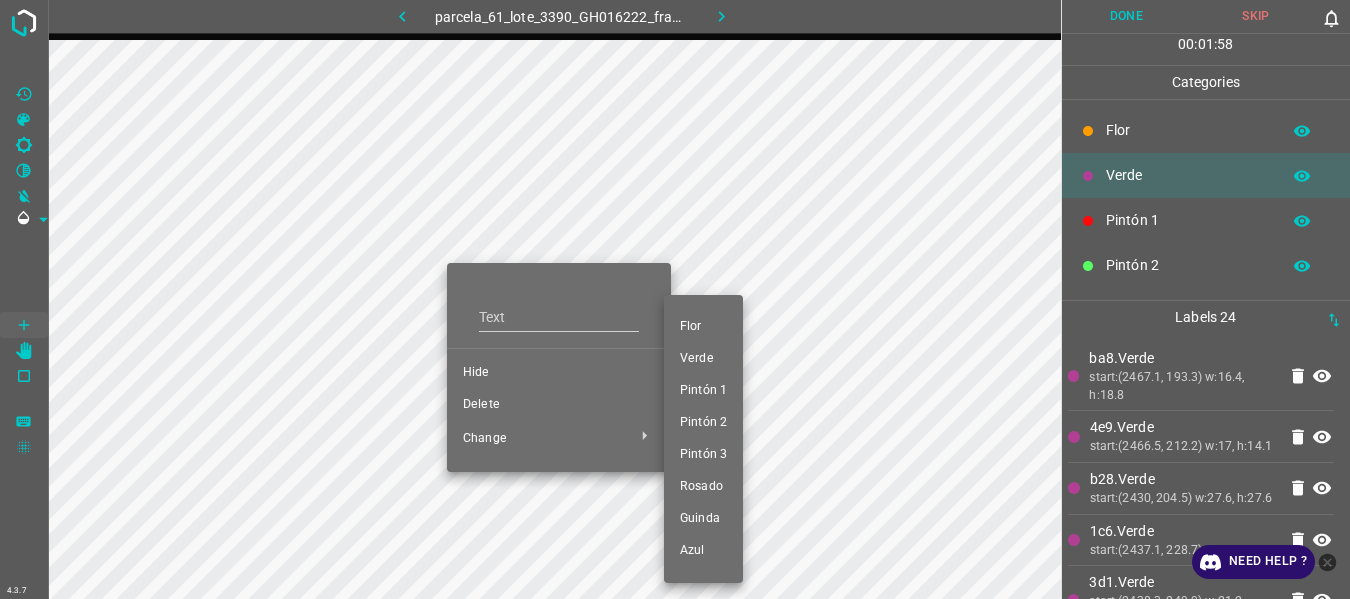 click at bounding box center [675, 299] 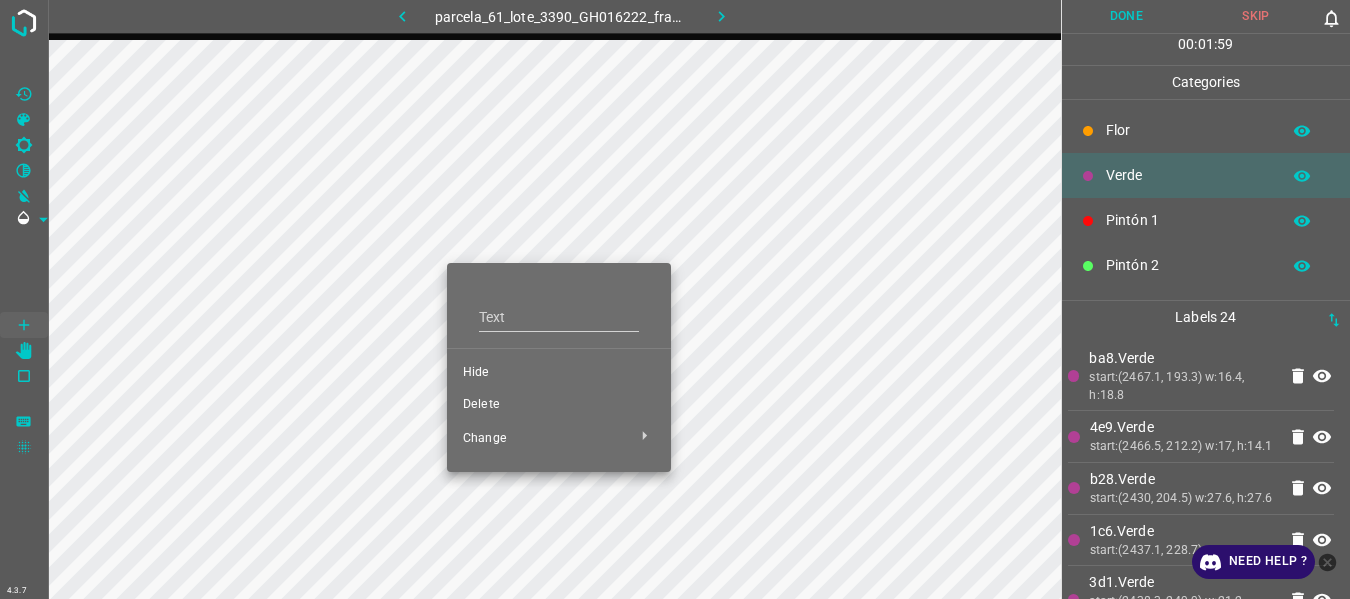 click on "Delete" at bounding box center (559, 405) 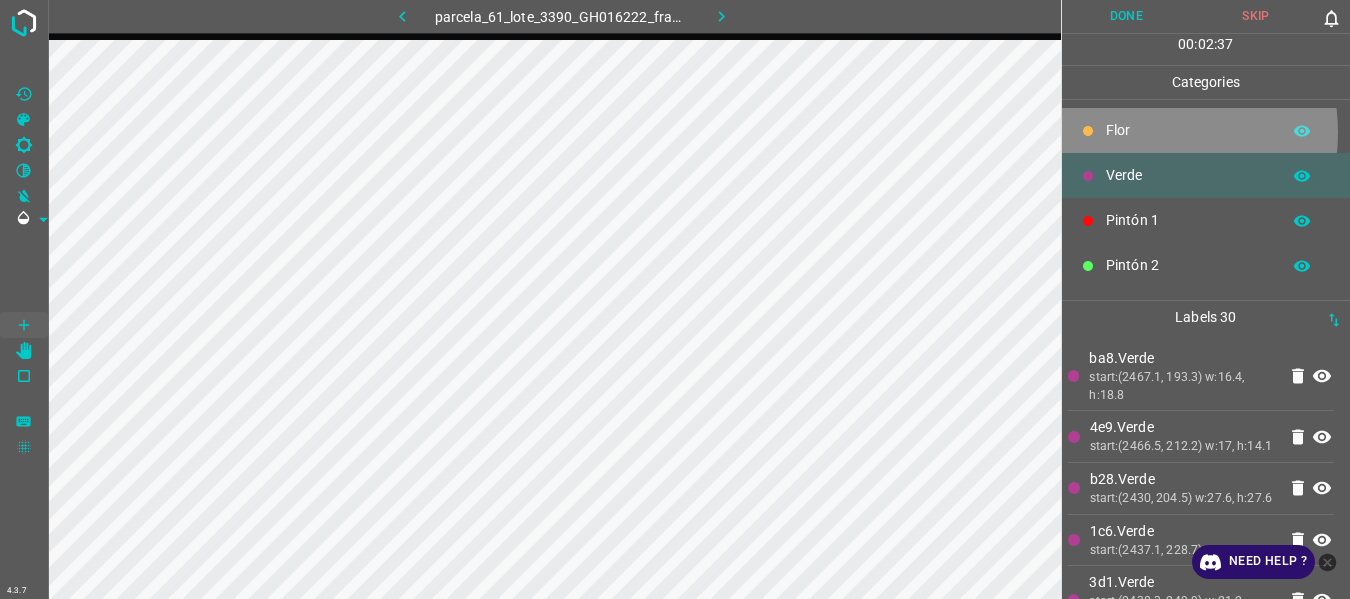 click on "Flor" at bounding box center (1188, 130) 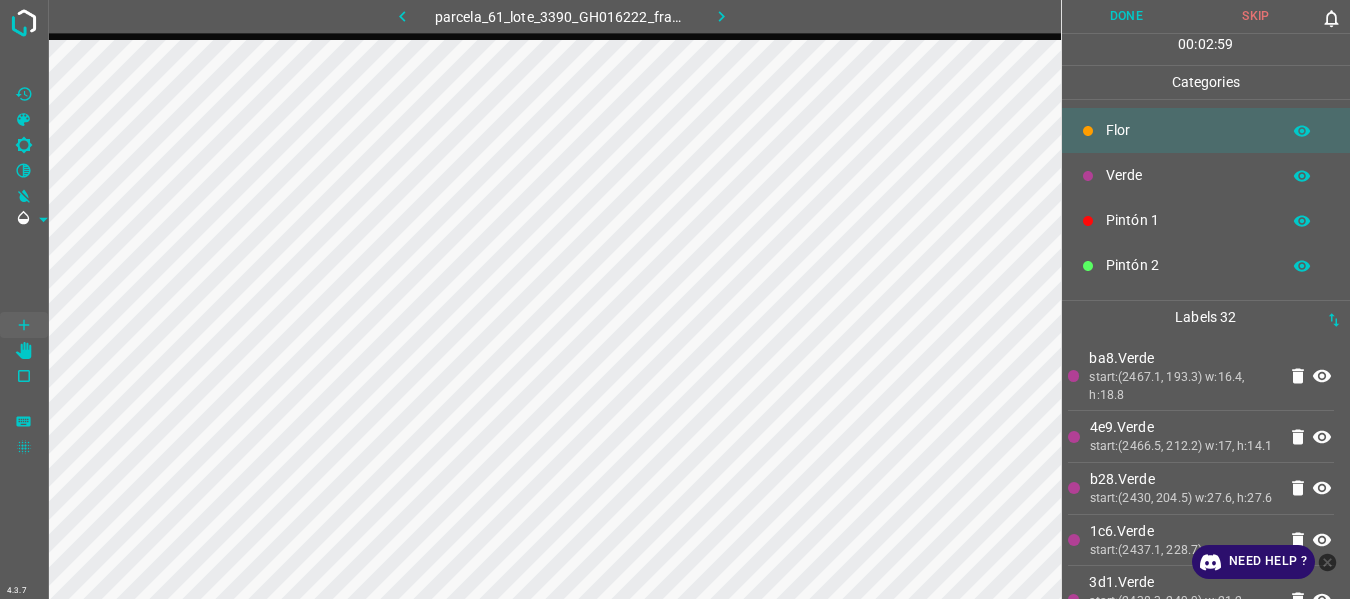 click at bounding box center (1088, 176) 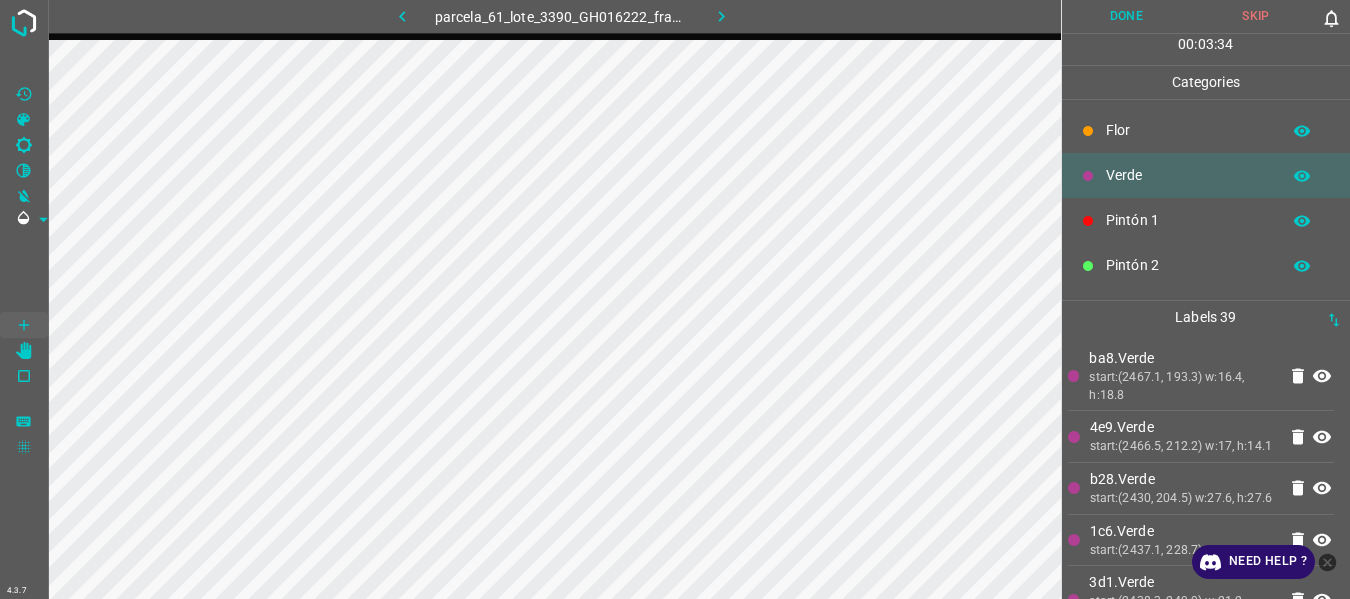 click on "Flor" at bounding box center (1206, 130) 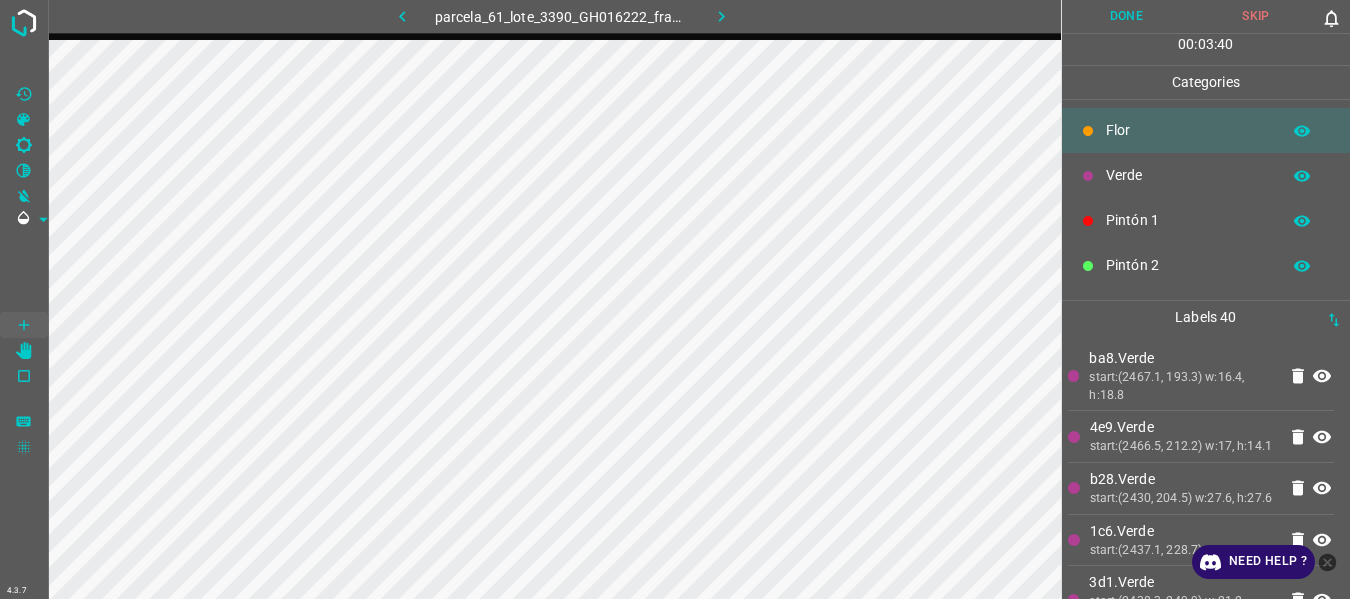 click on "Verde" at bounding box center (1206, 175) 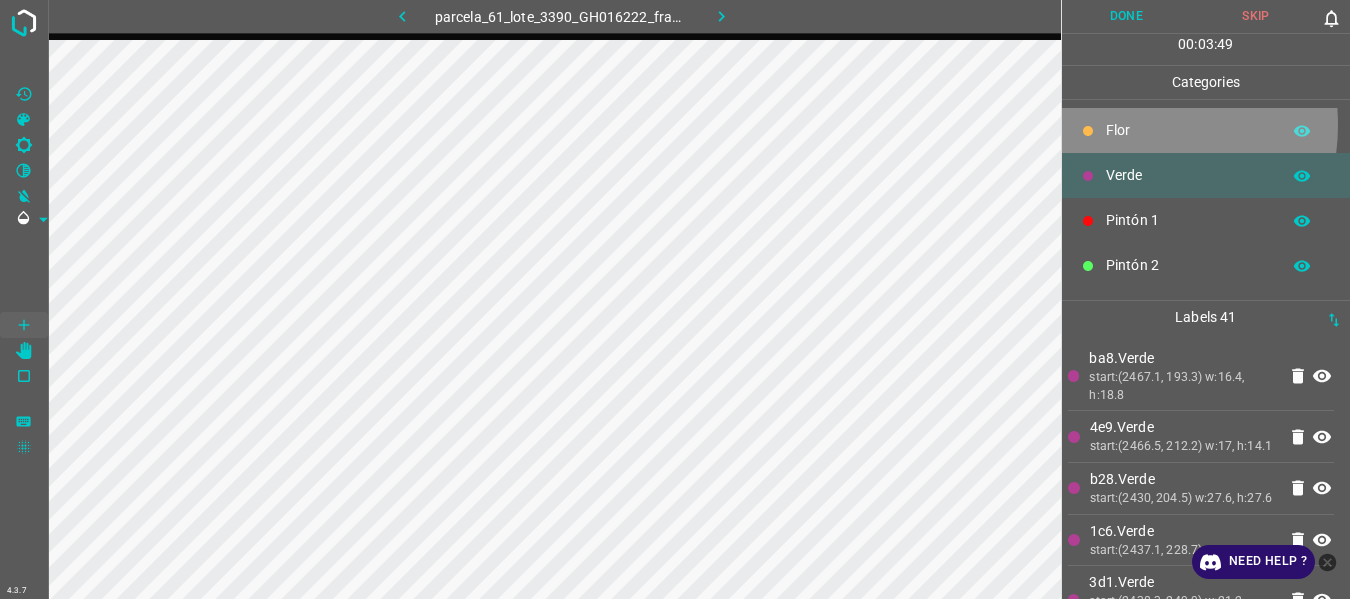 click on "Flor" at bounding box center [1188, 130] 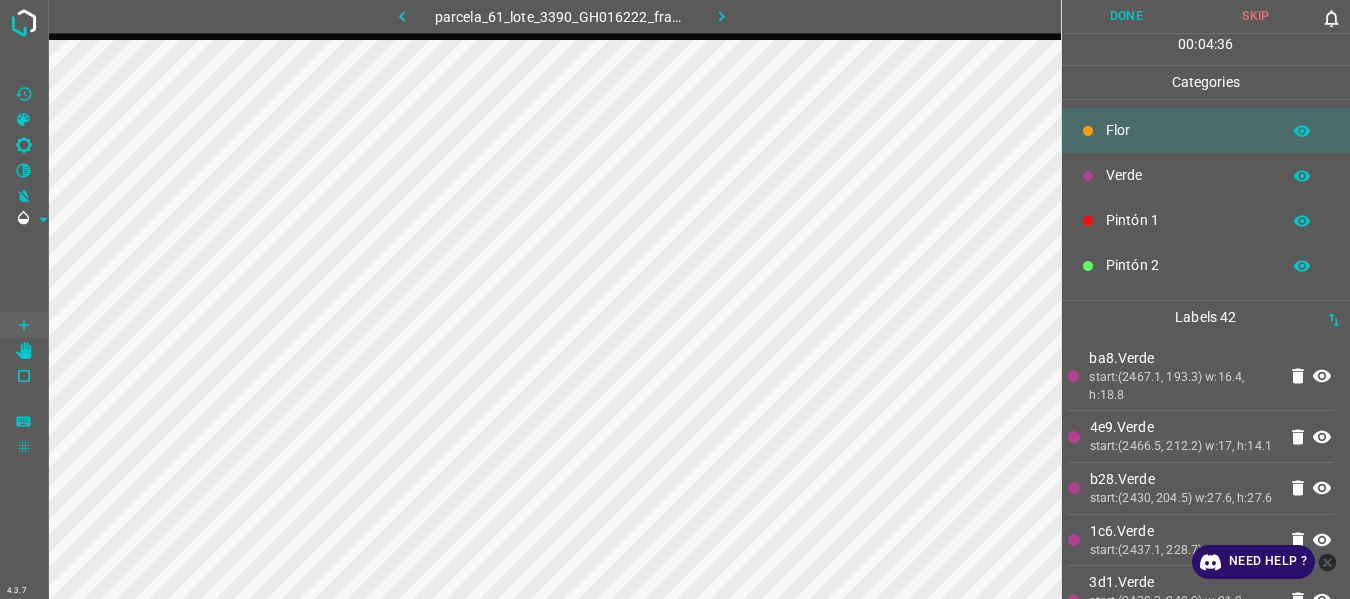 click on "Verde" at bounding box center [1188, 175] 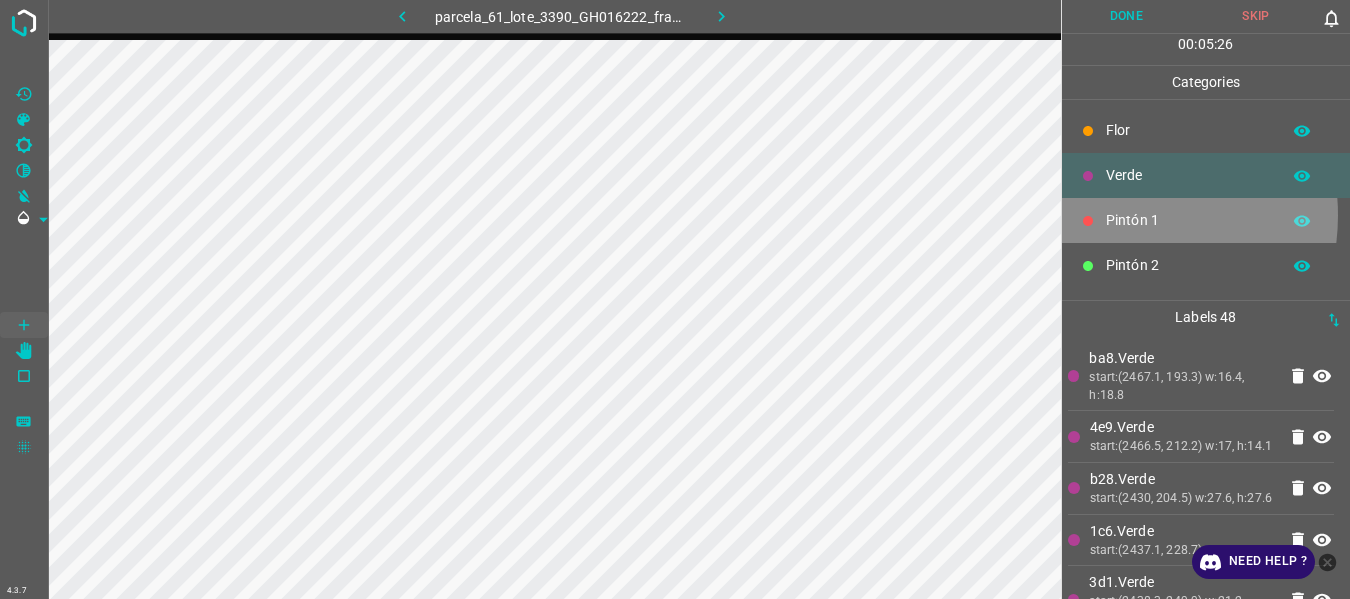 click on "Pintón 1" at bounding box center (1188, 220) 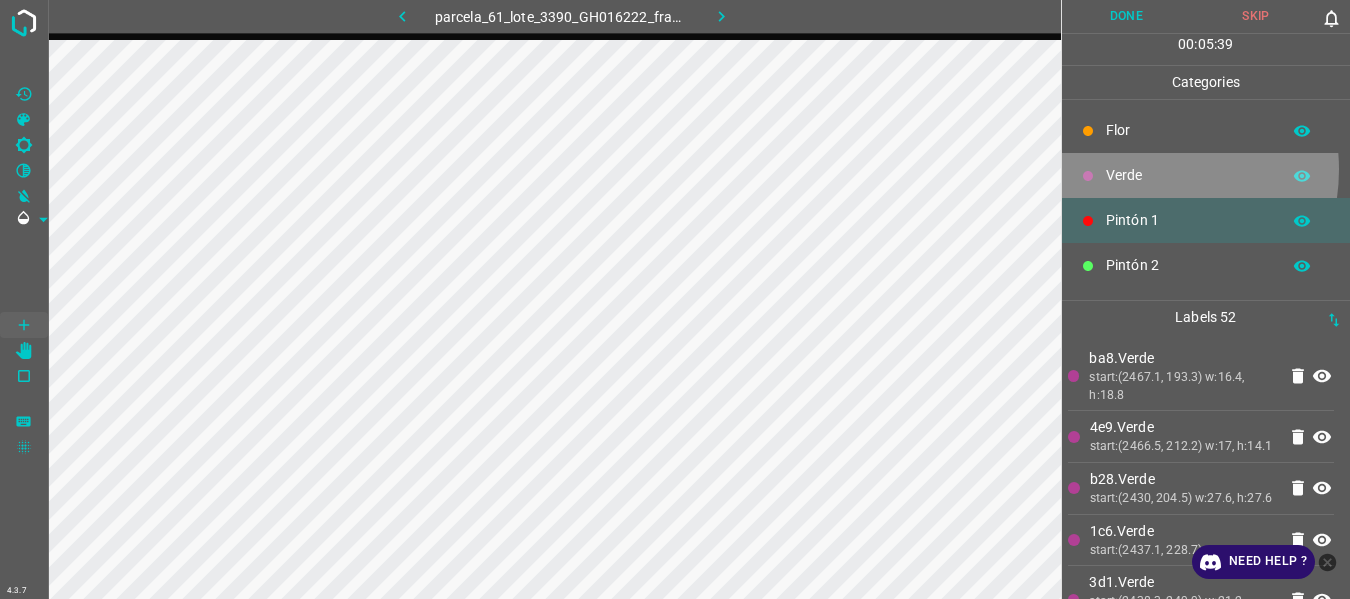 click on "Verde" at bounding box center [1188, 175] 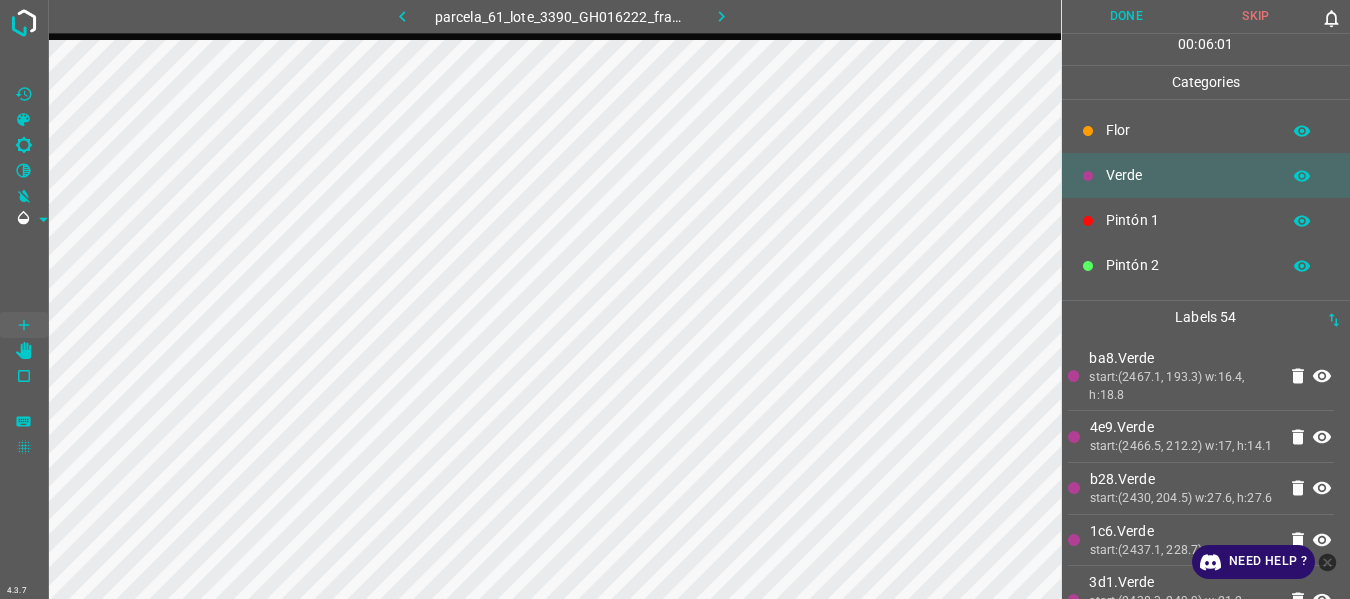 click on "Done" at bounding box center [1127, 16] 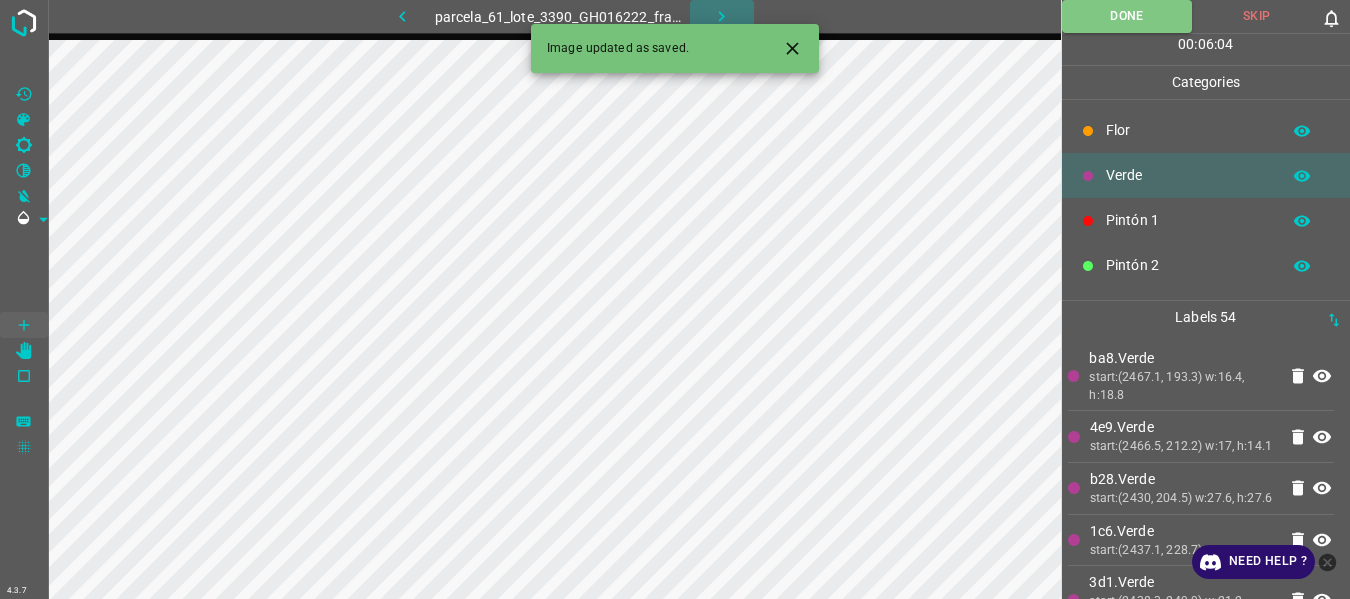click at bounding box center (722, 16) 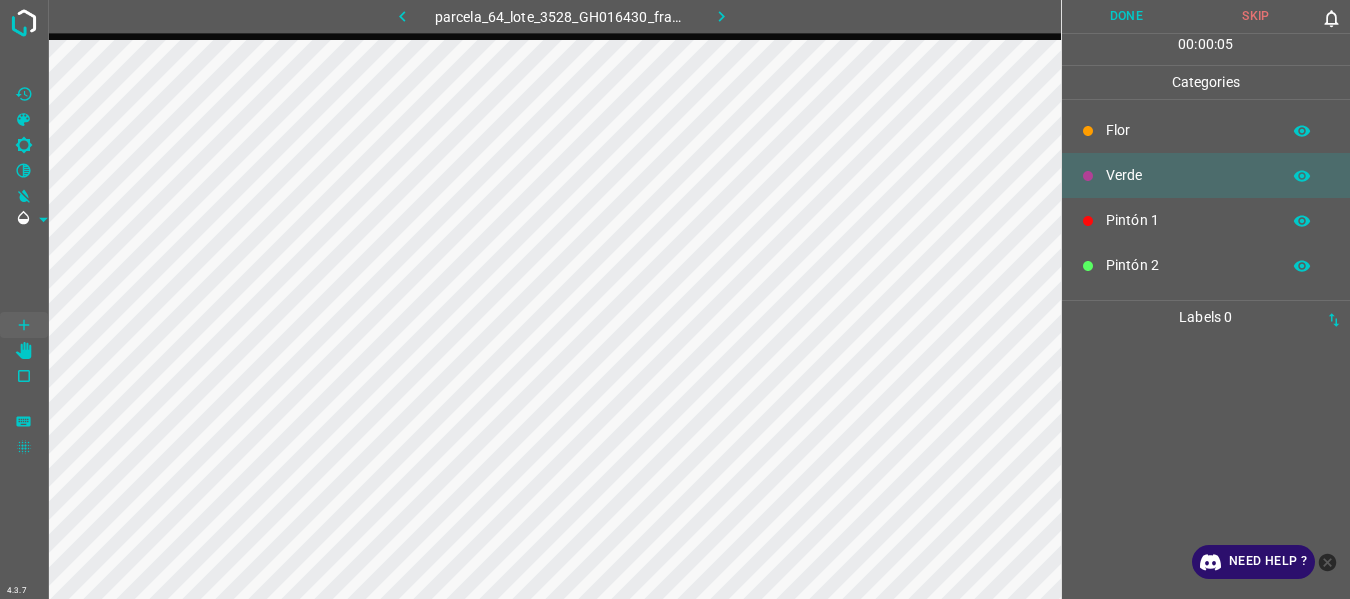 click 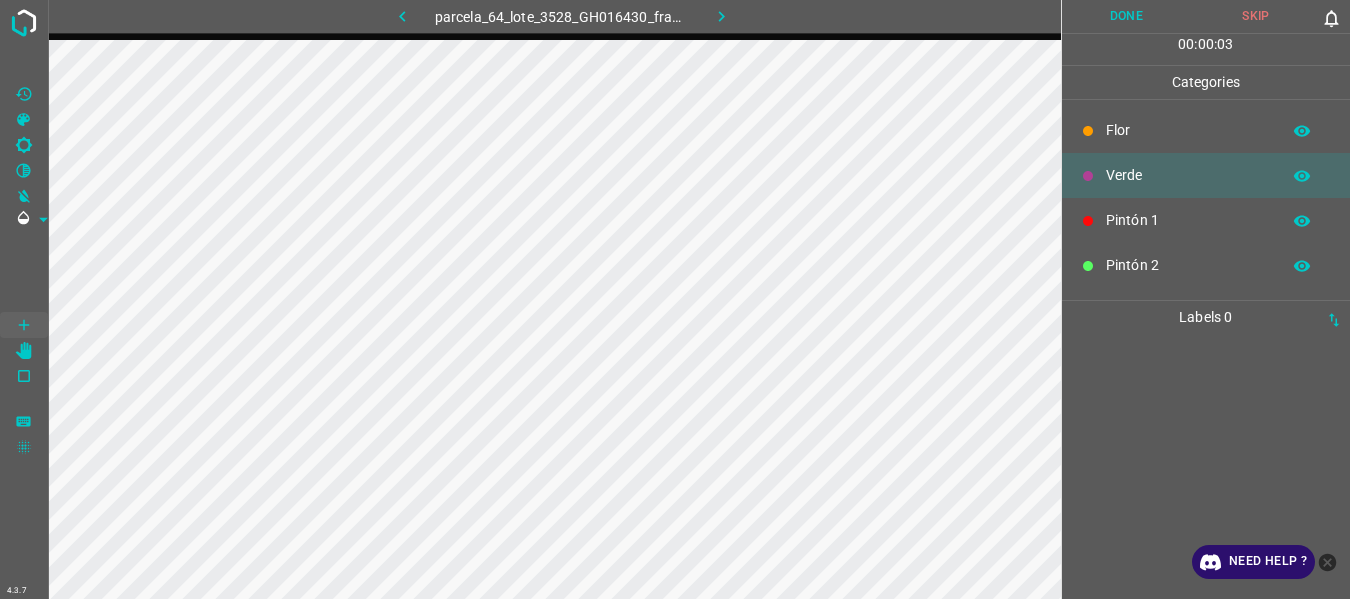 click 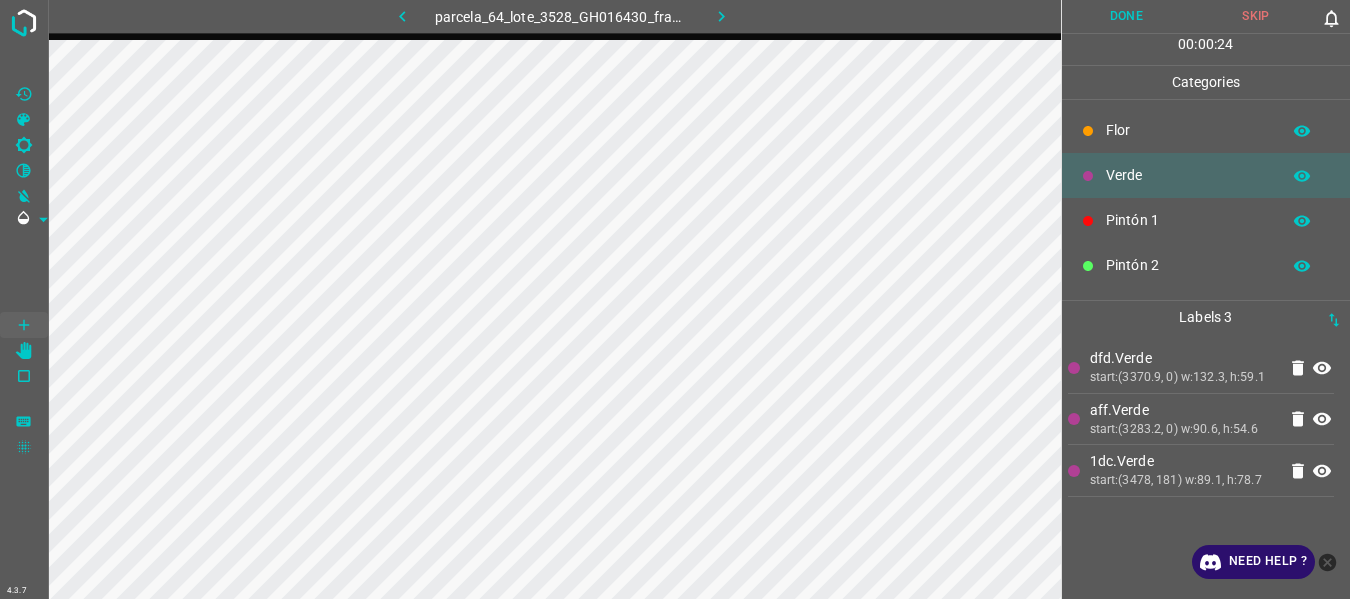 click on "Pintón 1" at bounding box center (1188, 220) 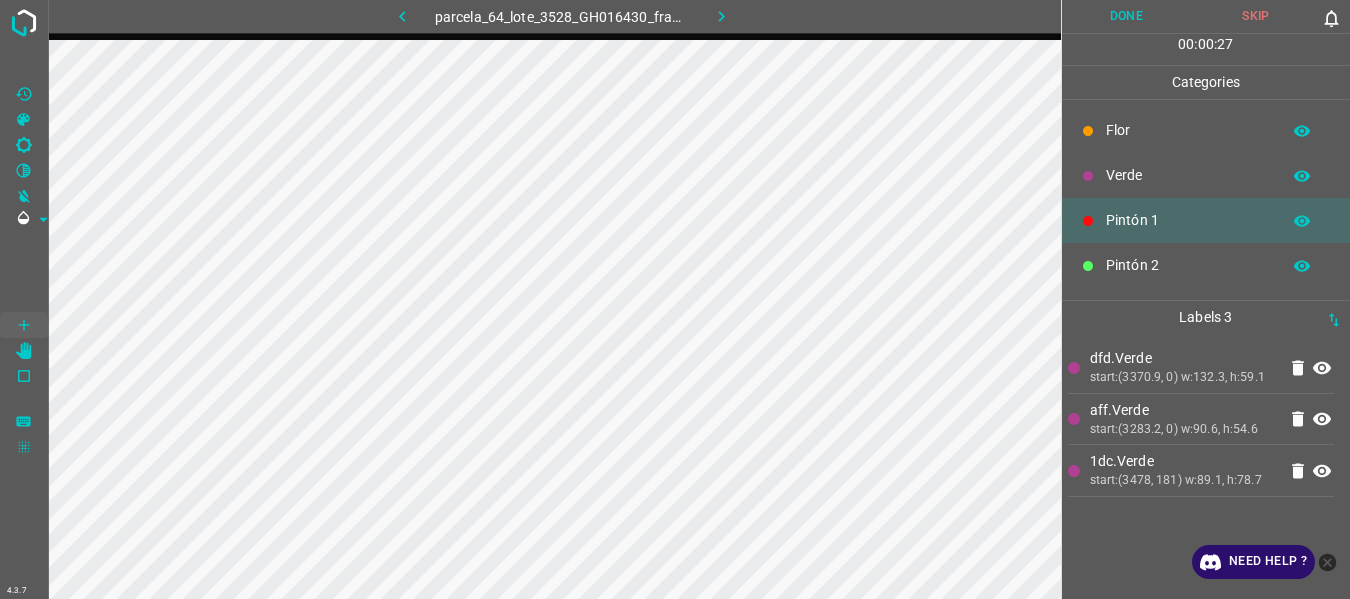 scroll, scrollTop: 176, scrollLeft: 0, axis: vertical 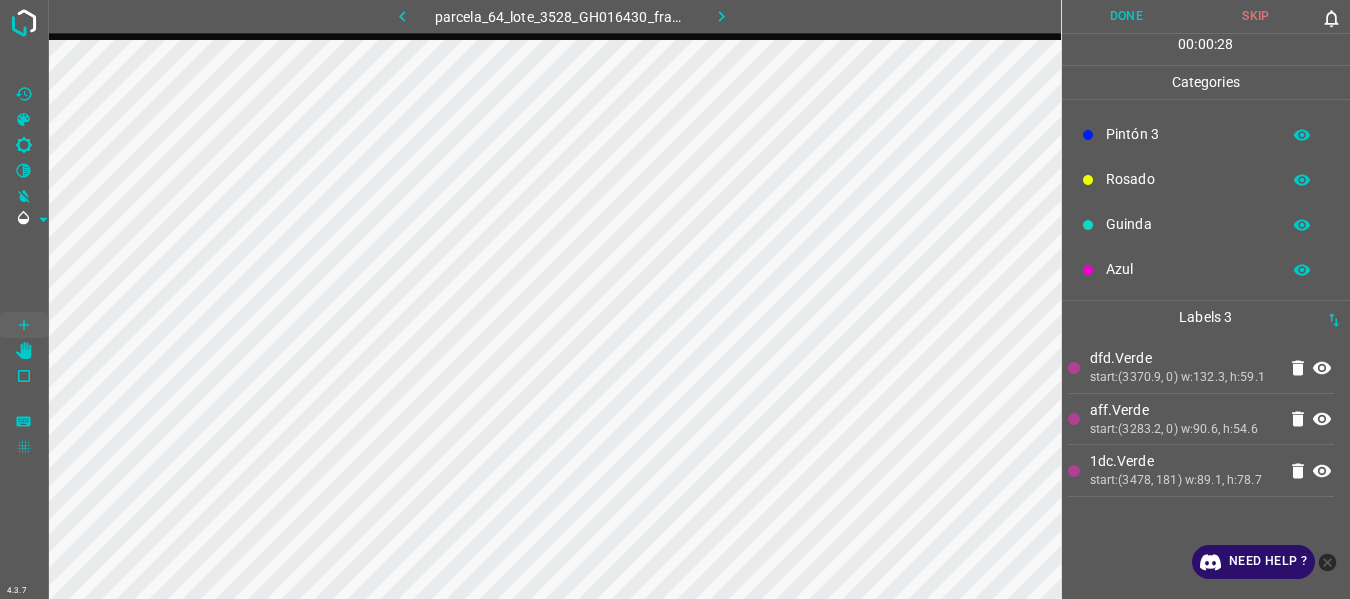 click on "Pintón 3" at bounding box center [1188, 134] 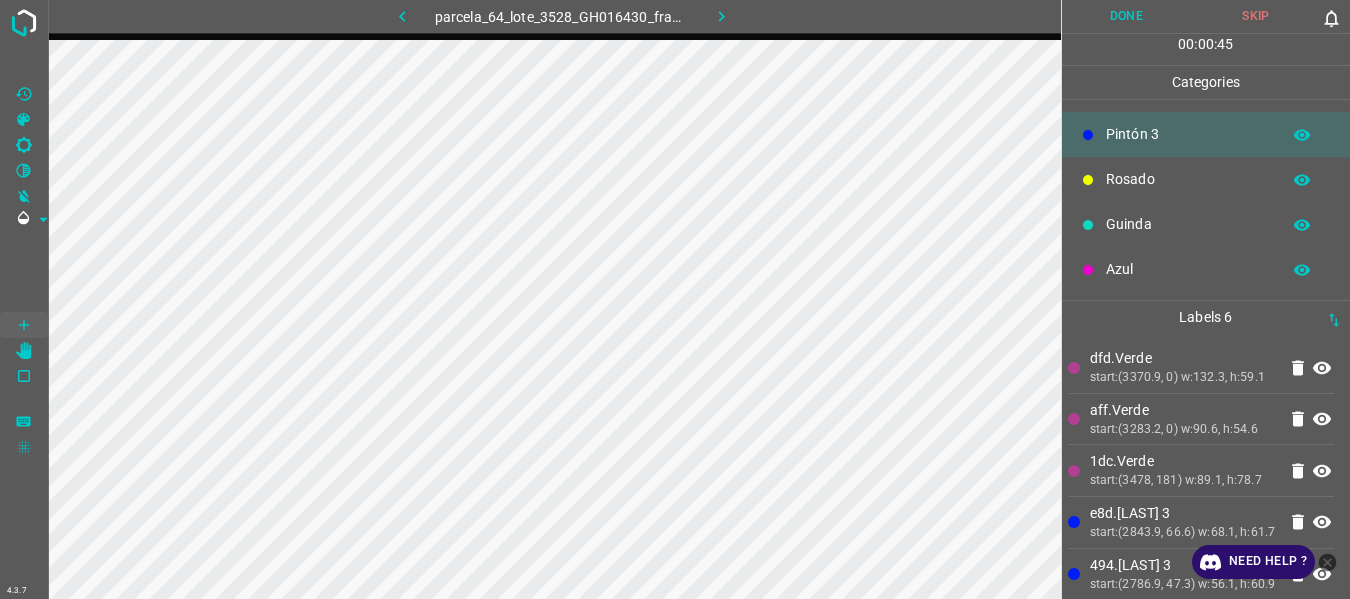 scroll, scrollTop: 136, scrollLeft: 0, axis: vertical 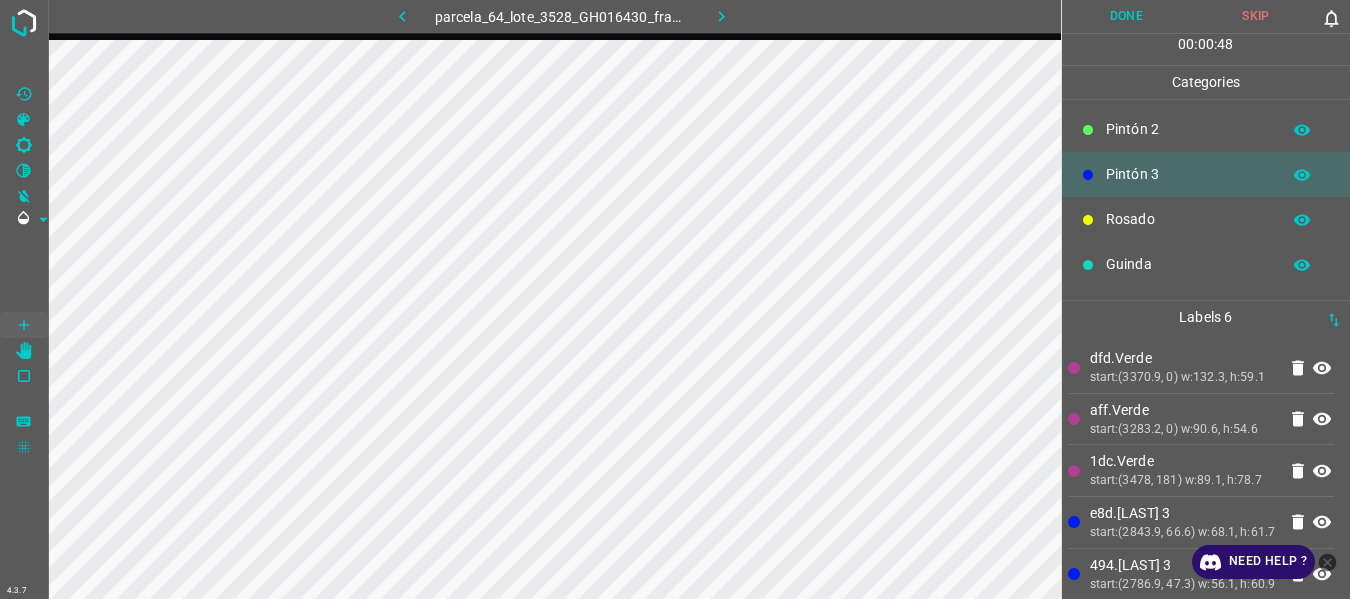click on "Pintón 2" at bounding box center [1188, 129] 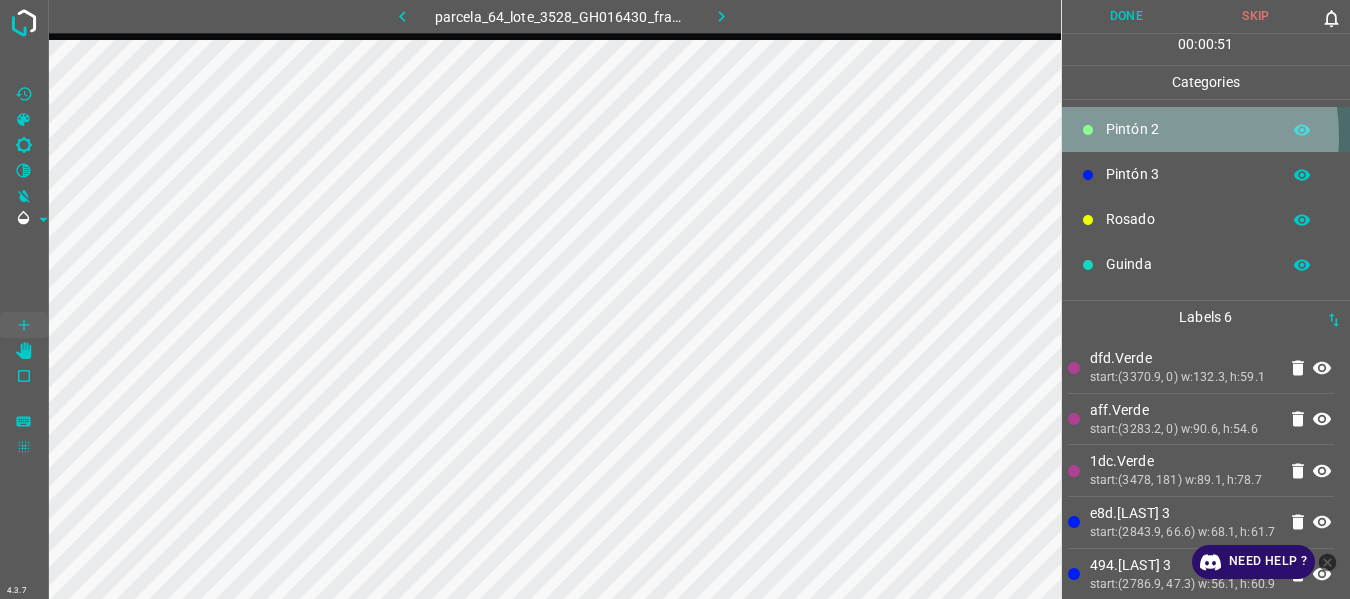 click on "Pintón 2" at bounding box center [1188, 129] 